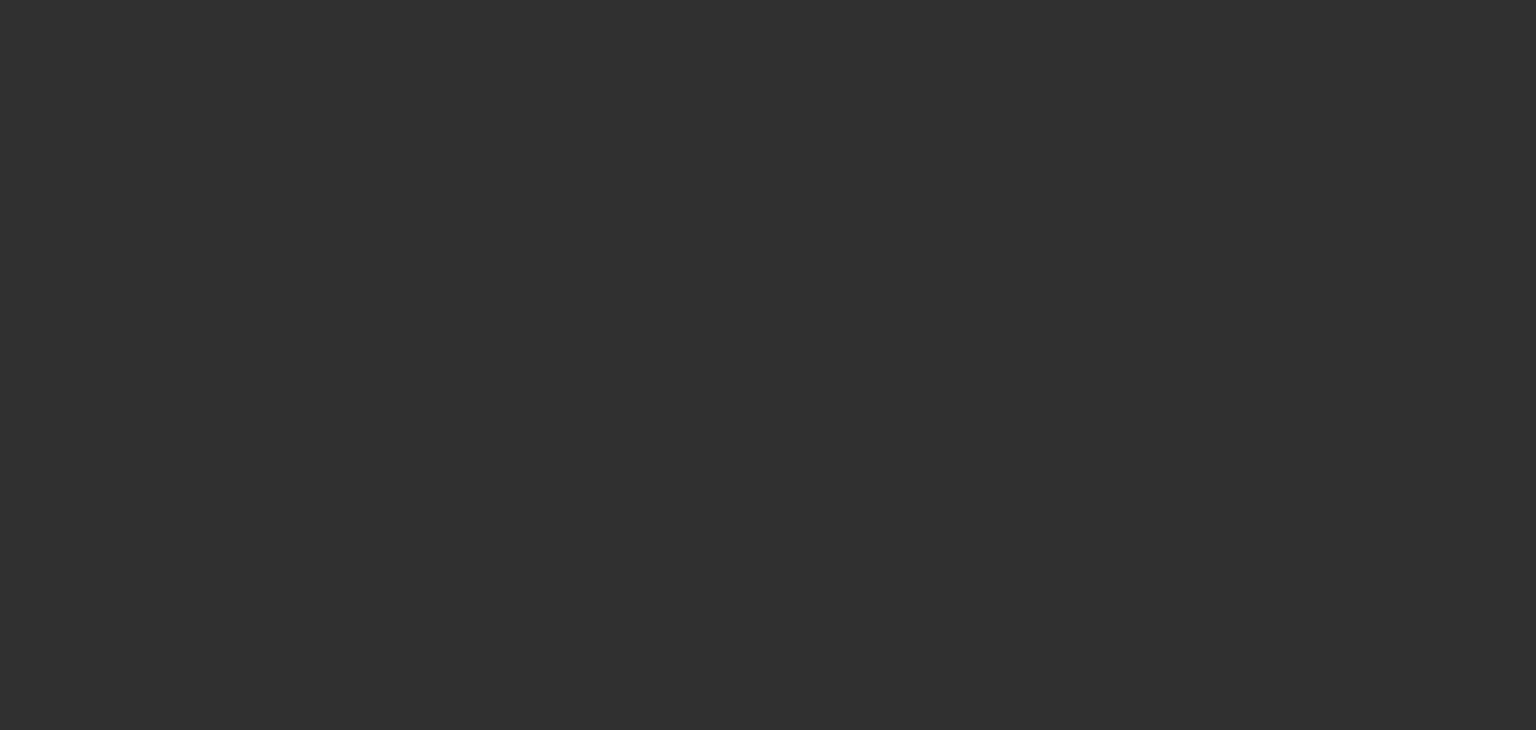 scroll, scrollTop: 0, scrollLeft: 0, axis: both 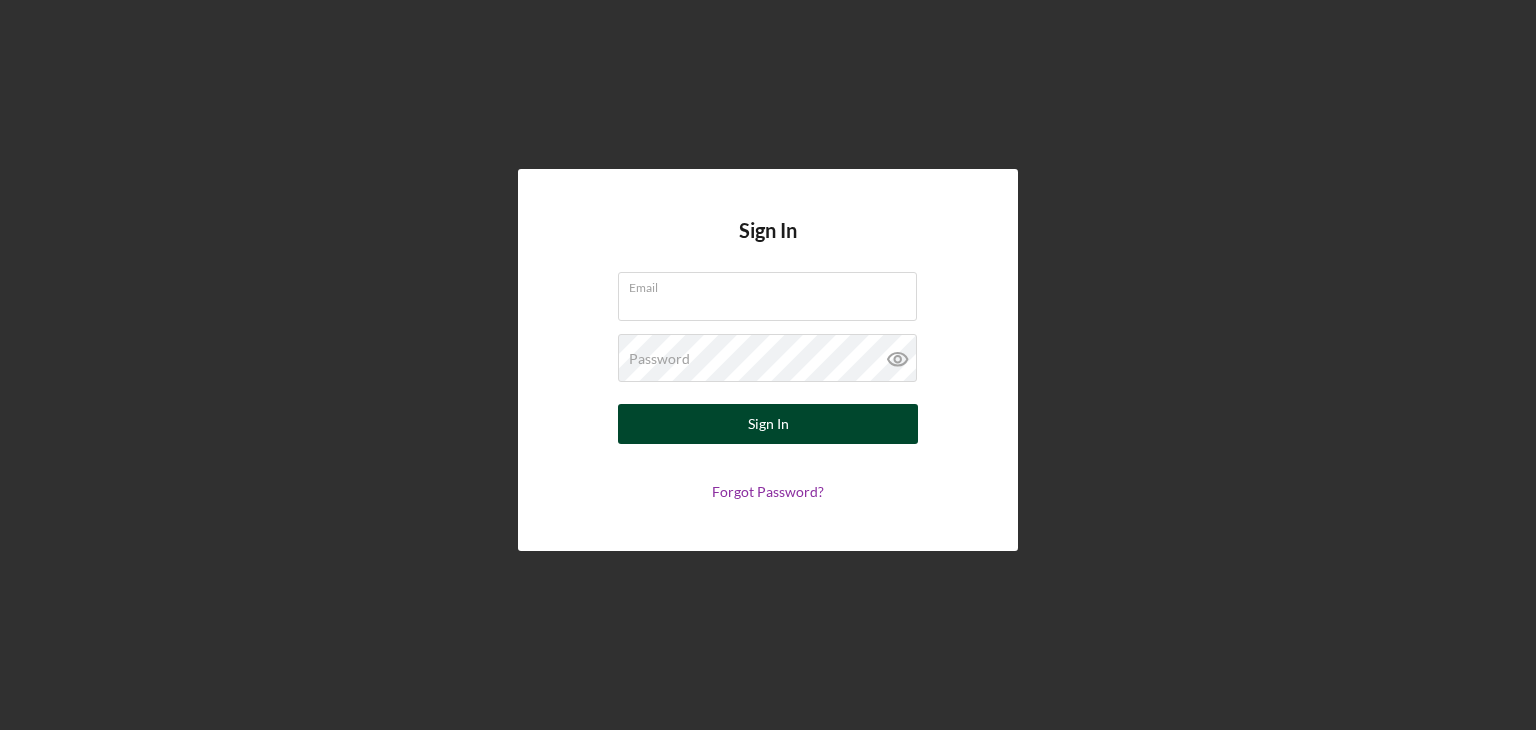 type on "[EMAIL]" 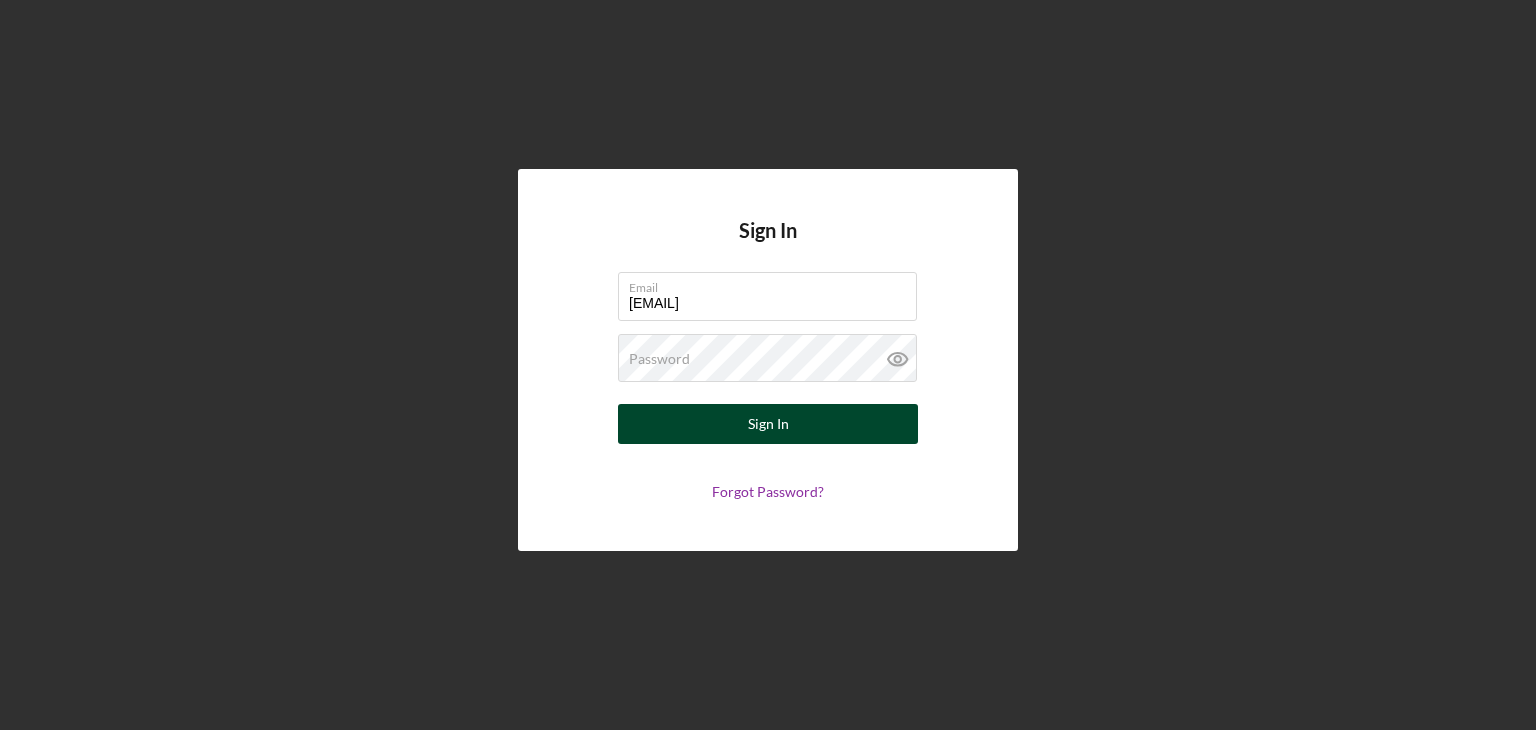 click on "Sign In" at bounding box center [768, 424] 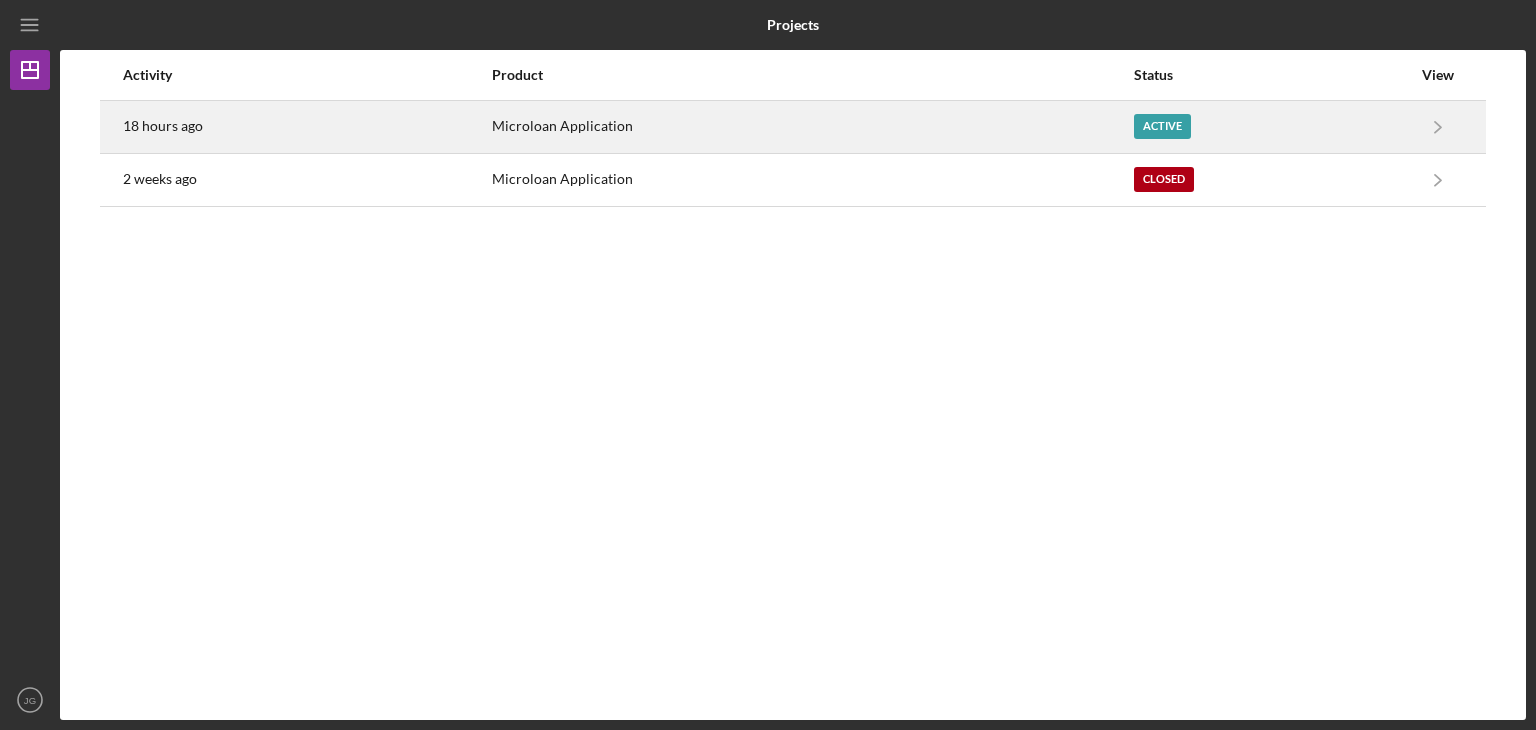 click on "Active" at bounding box center [1272, 127] 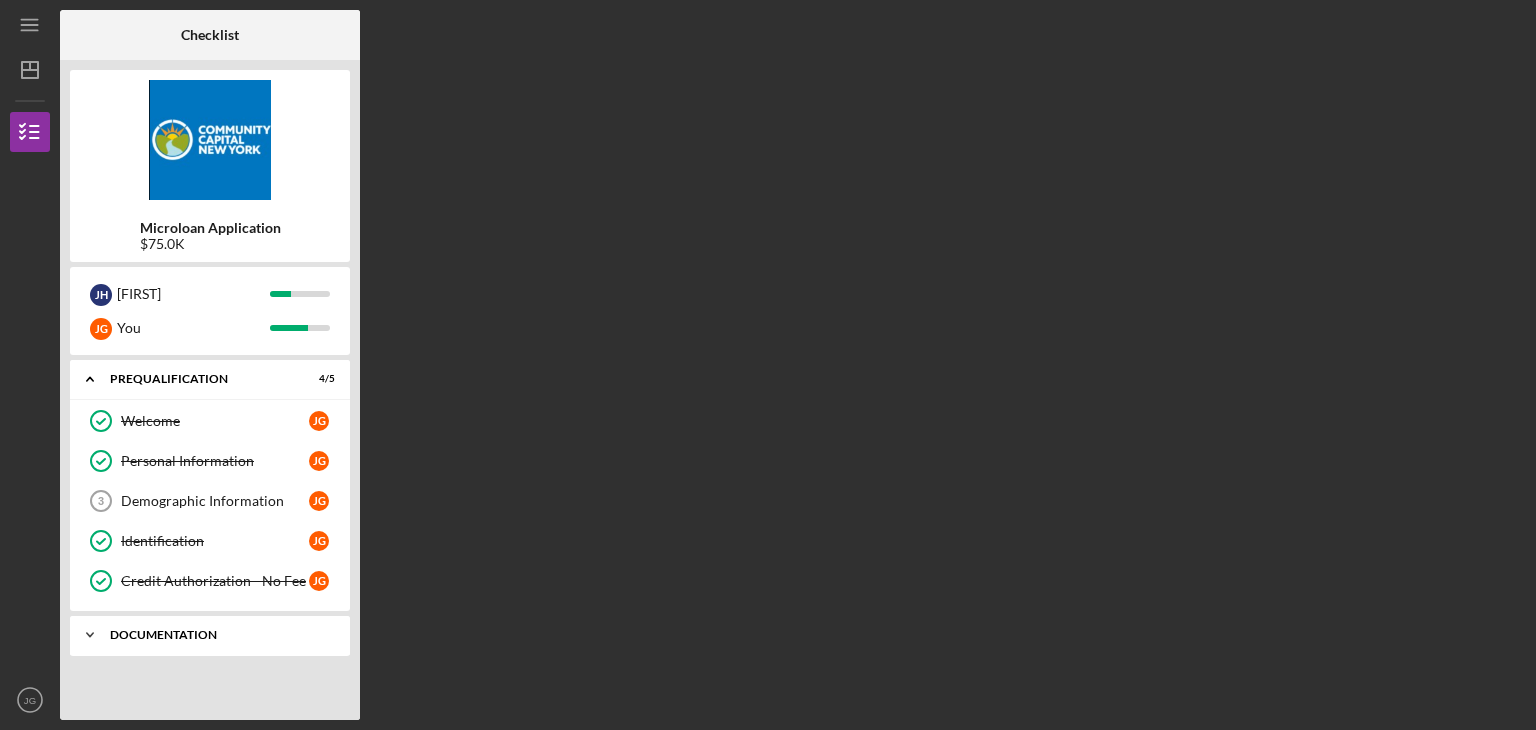 click on "Documentation" at bounding box center (217, 635) 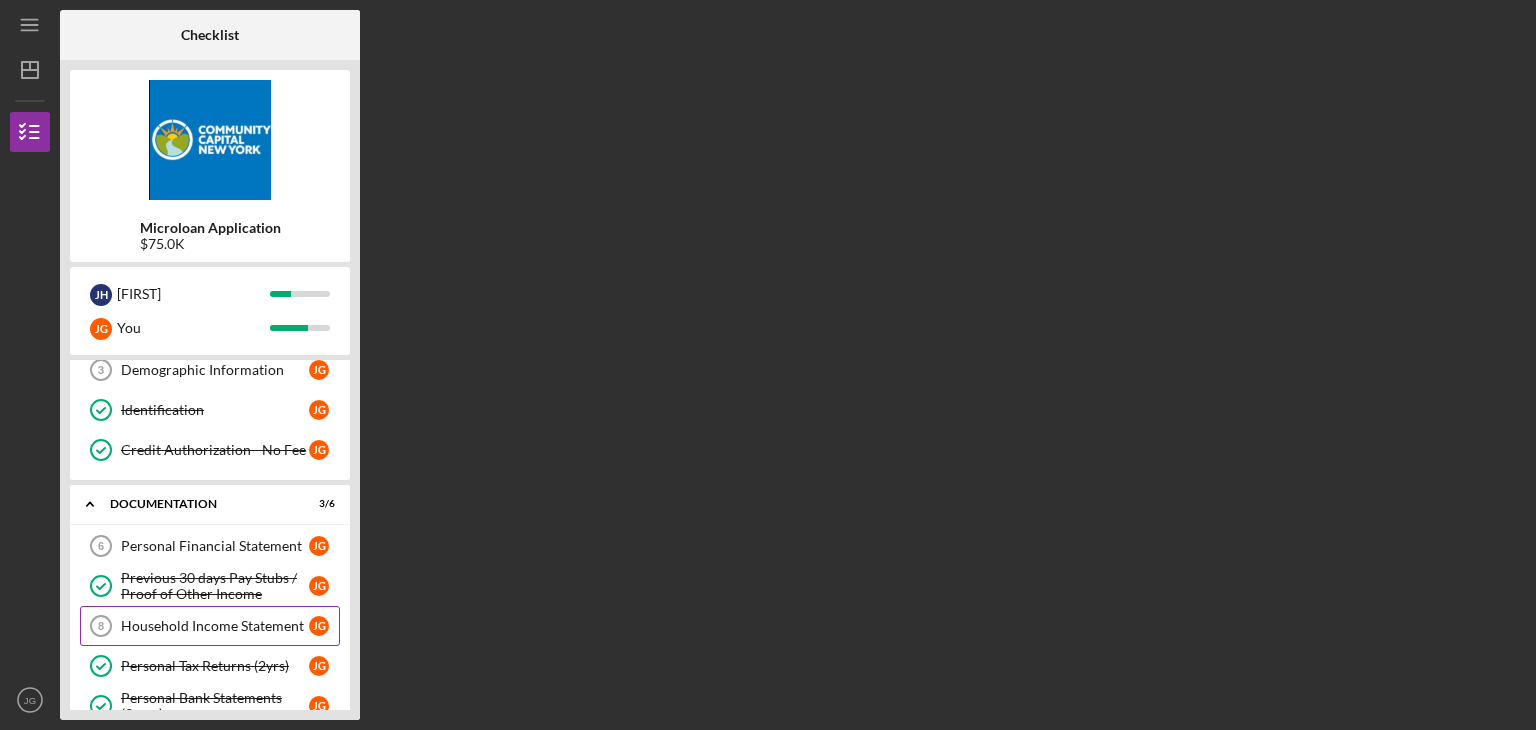 scroll, scrollTop: 0, scrollLeft: 0, axis: both 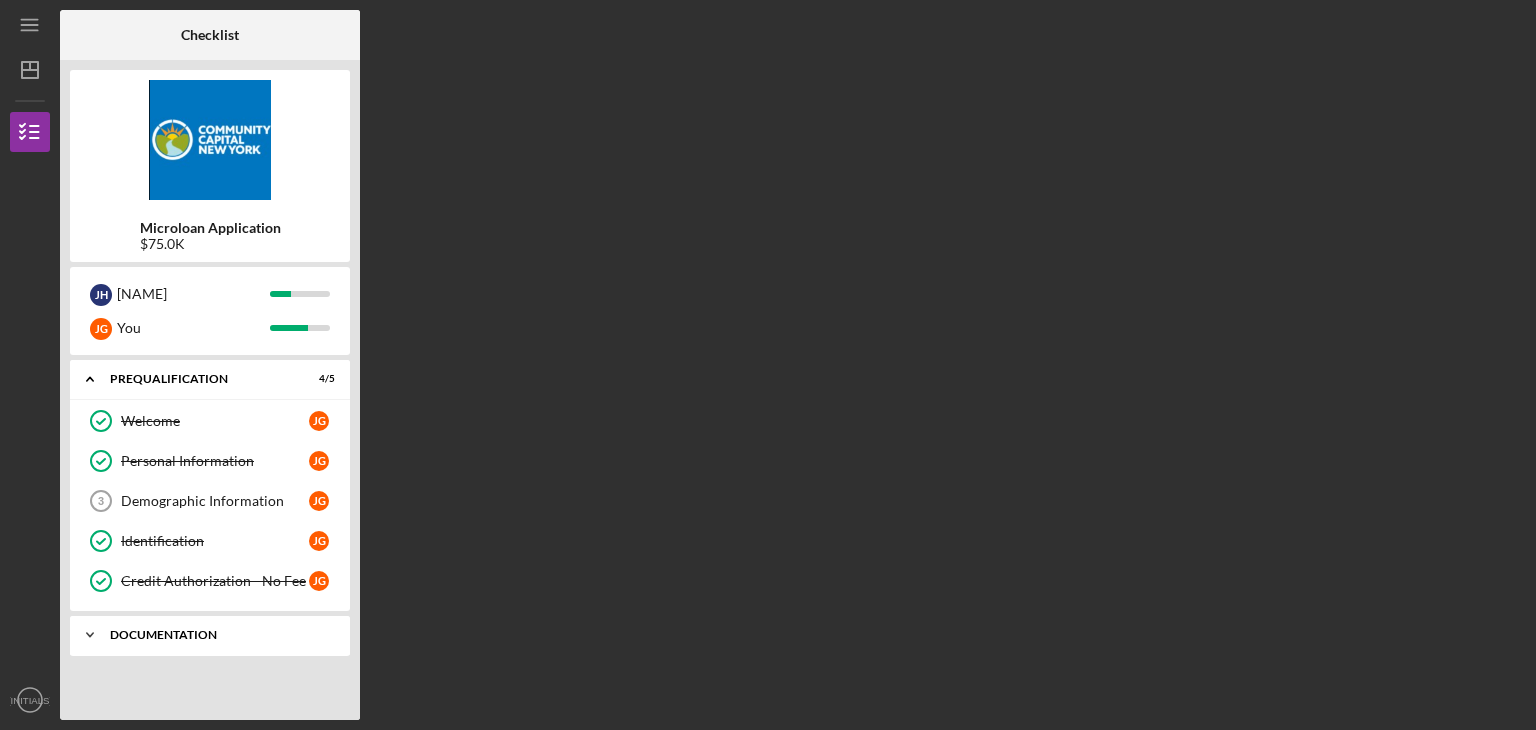 click on "Documentation" at bounding box center [217, 635] 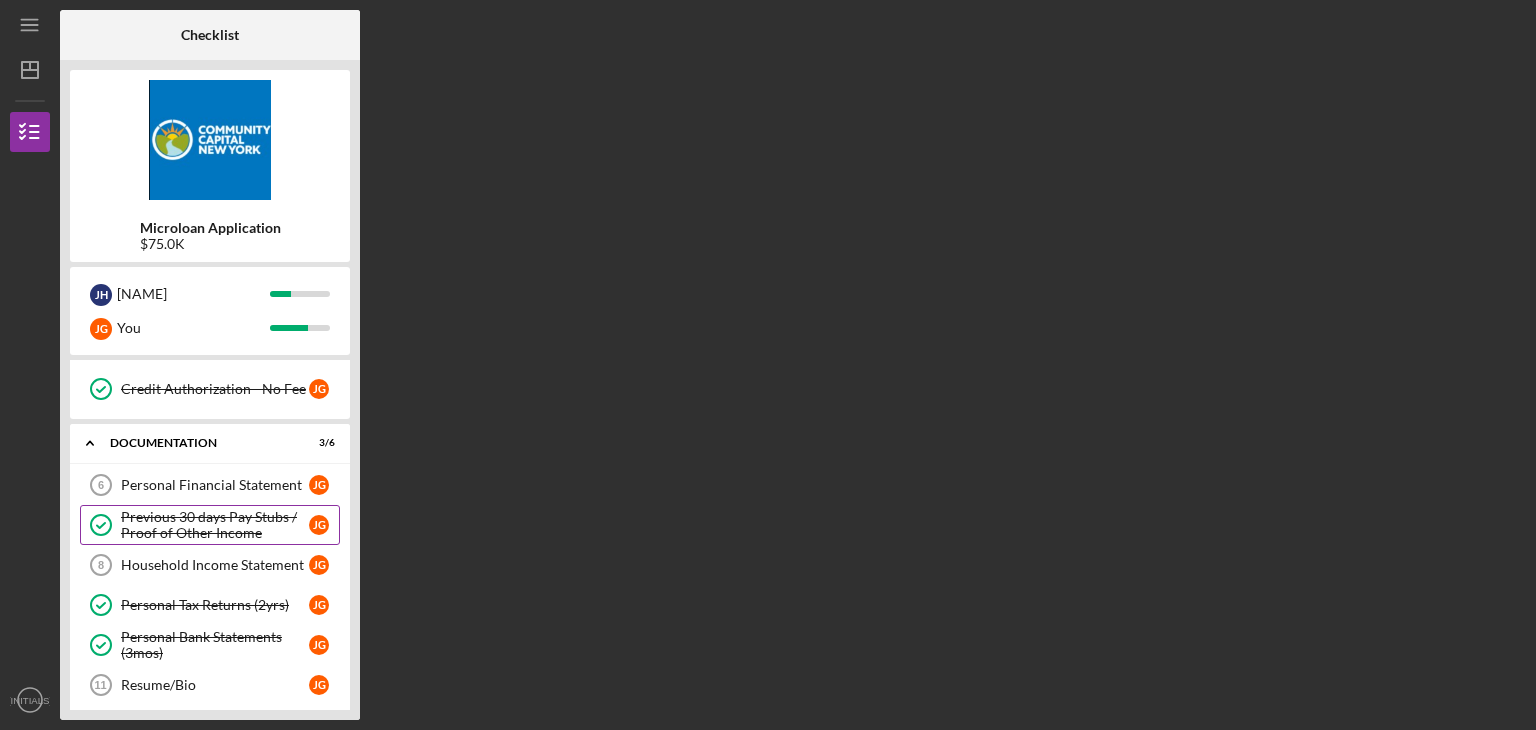 scroll, scrollTop: 200, scrollLeft: 0, axis: vertical 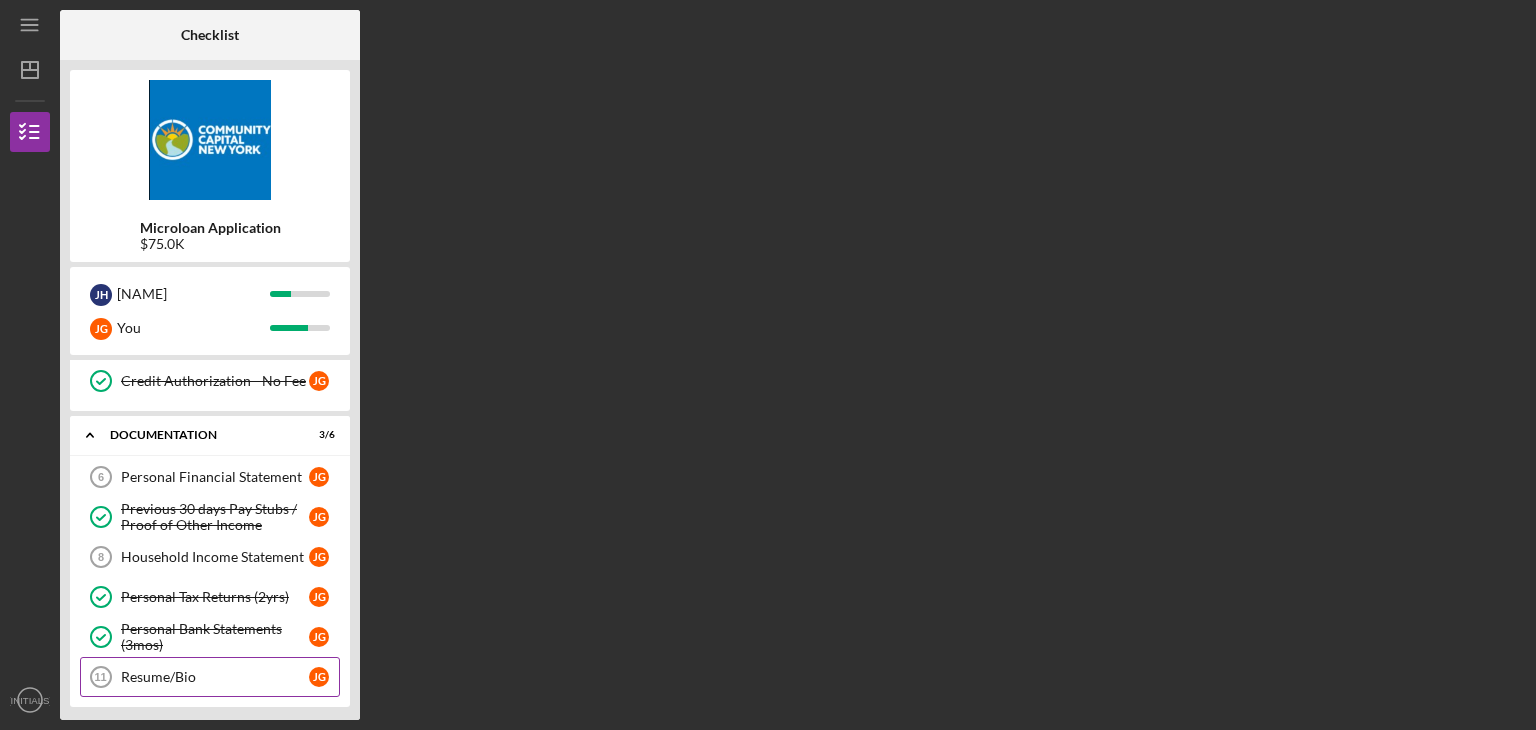 click on "Resume/Bio 11 Resume/Bio J G" at bounding box center (210, 677) 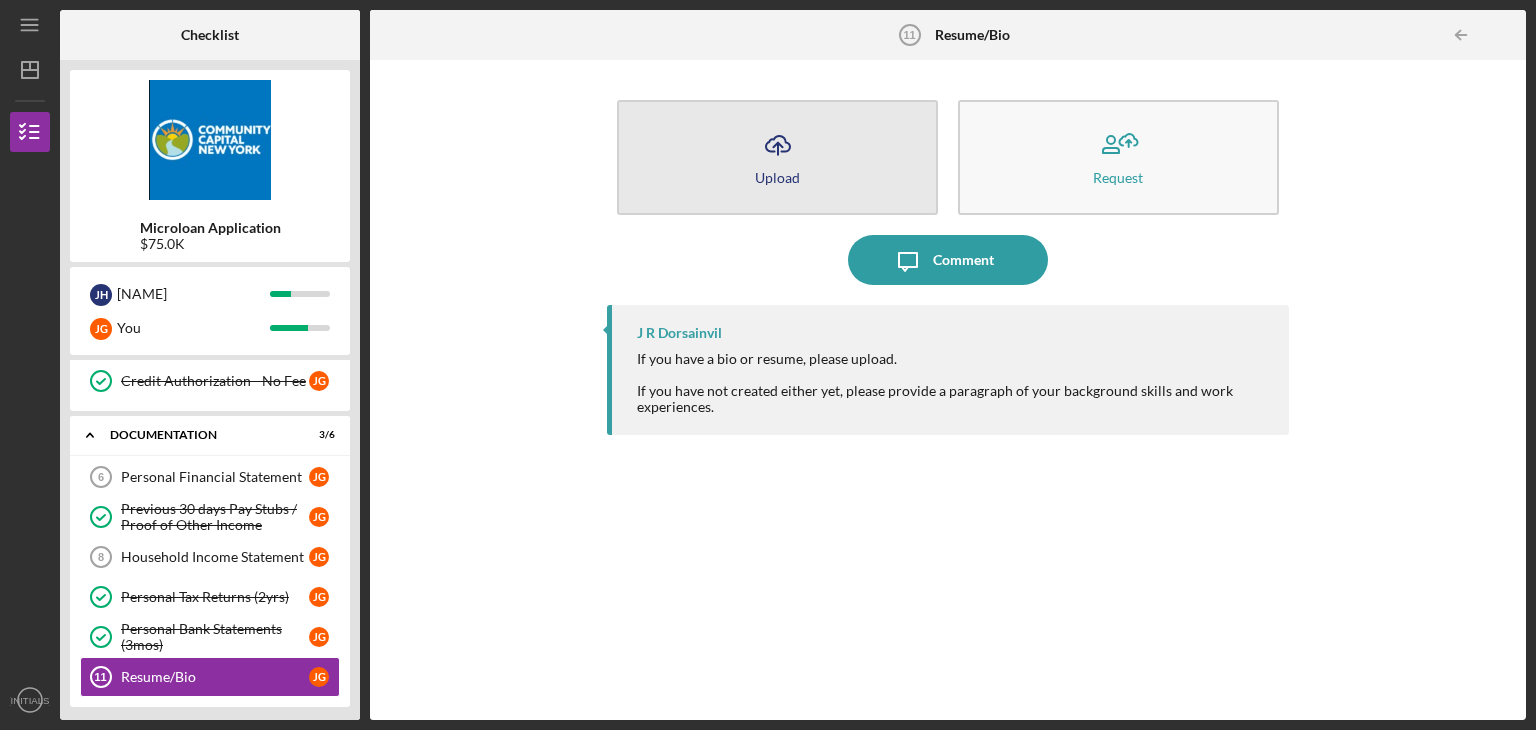 click on "Icon/Upload" 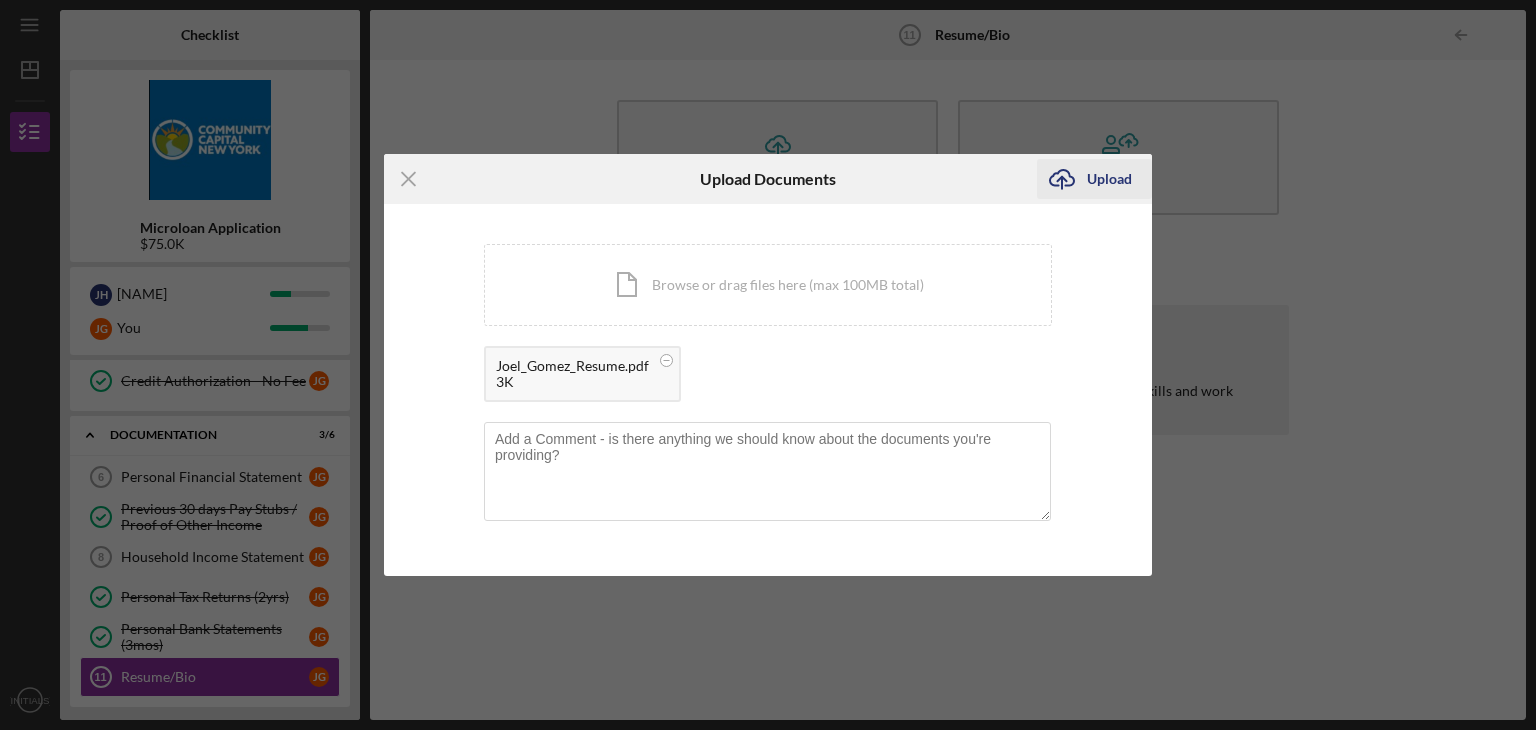 click on "Upload" at bounding box center (1109, 179) 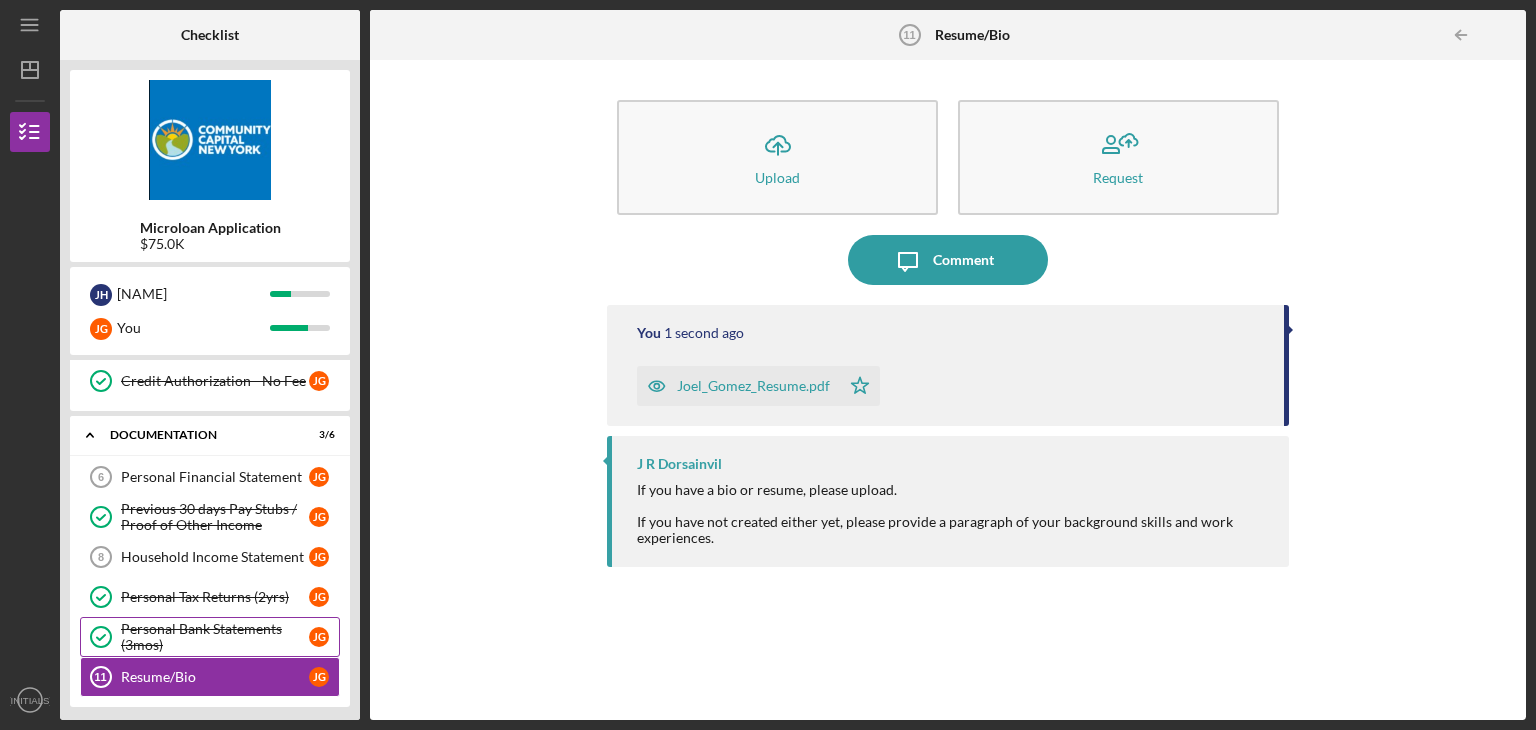 scroll, scrollTop: 202, scrollLeft: 0, axis: vertical 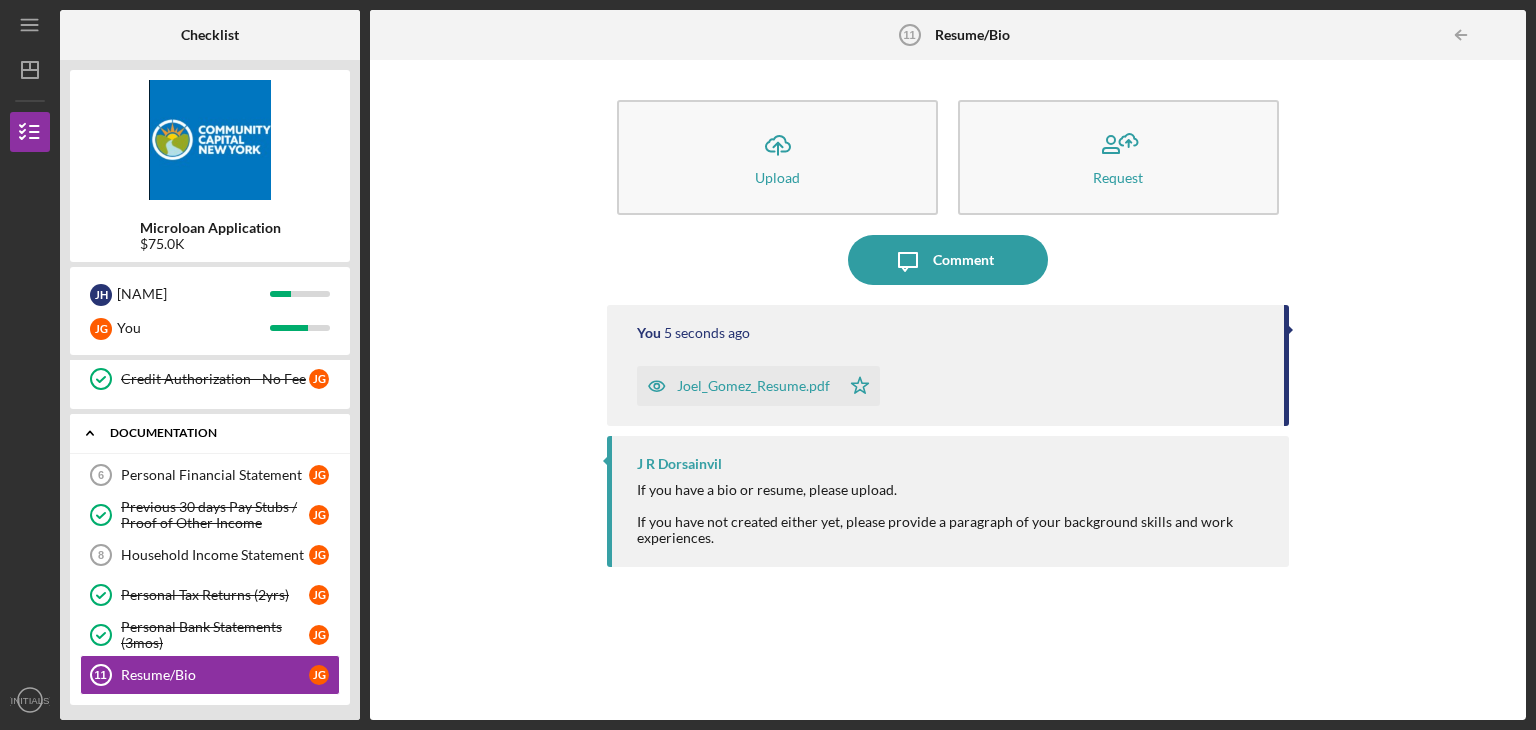 click on "Documentation" at bounding box center (217, 433) 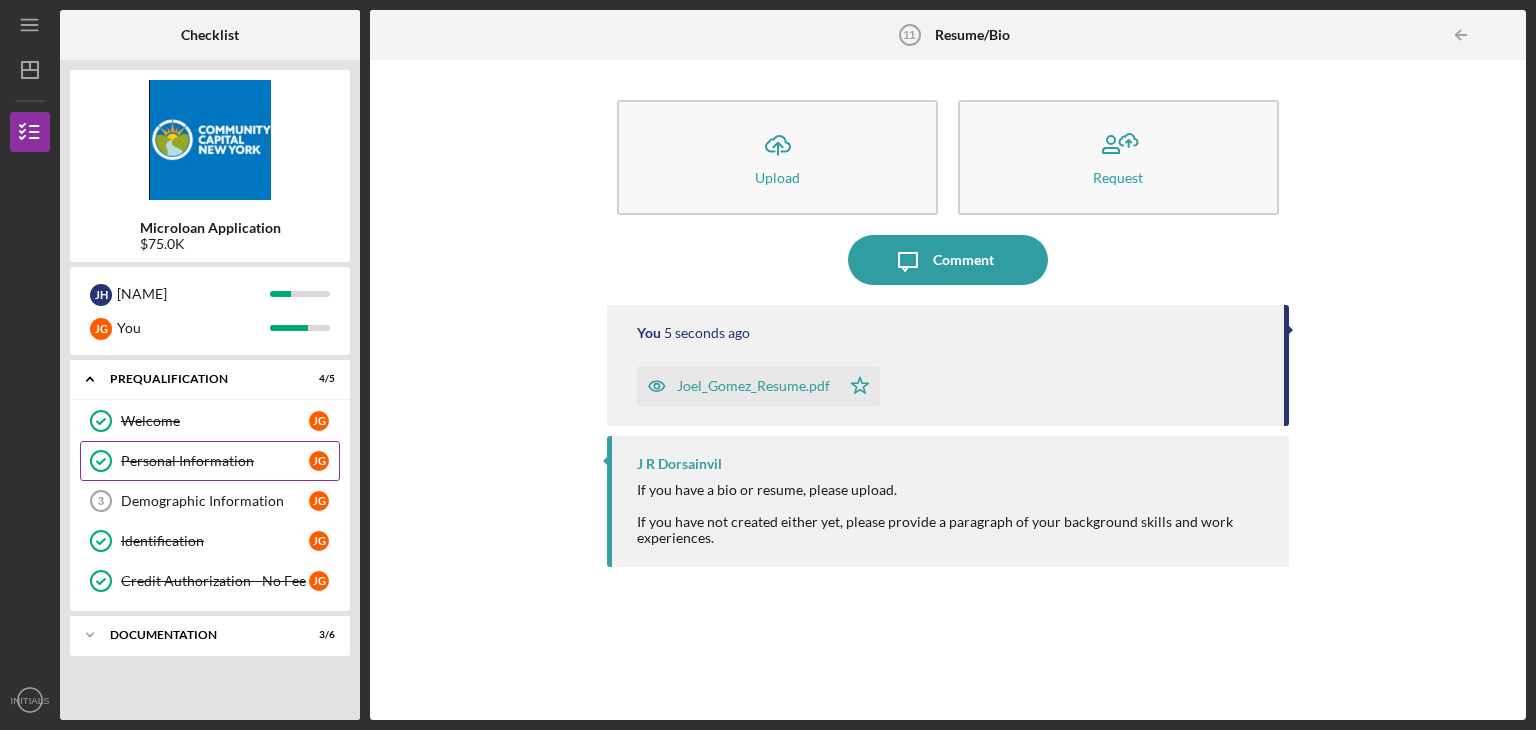 scroll, scrollTop: 0, scrollLeft: 0, axis: both 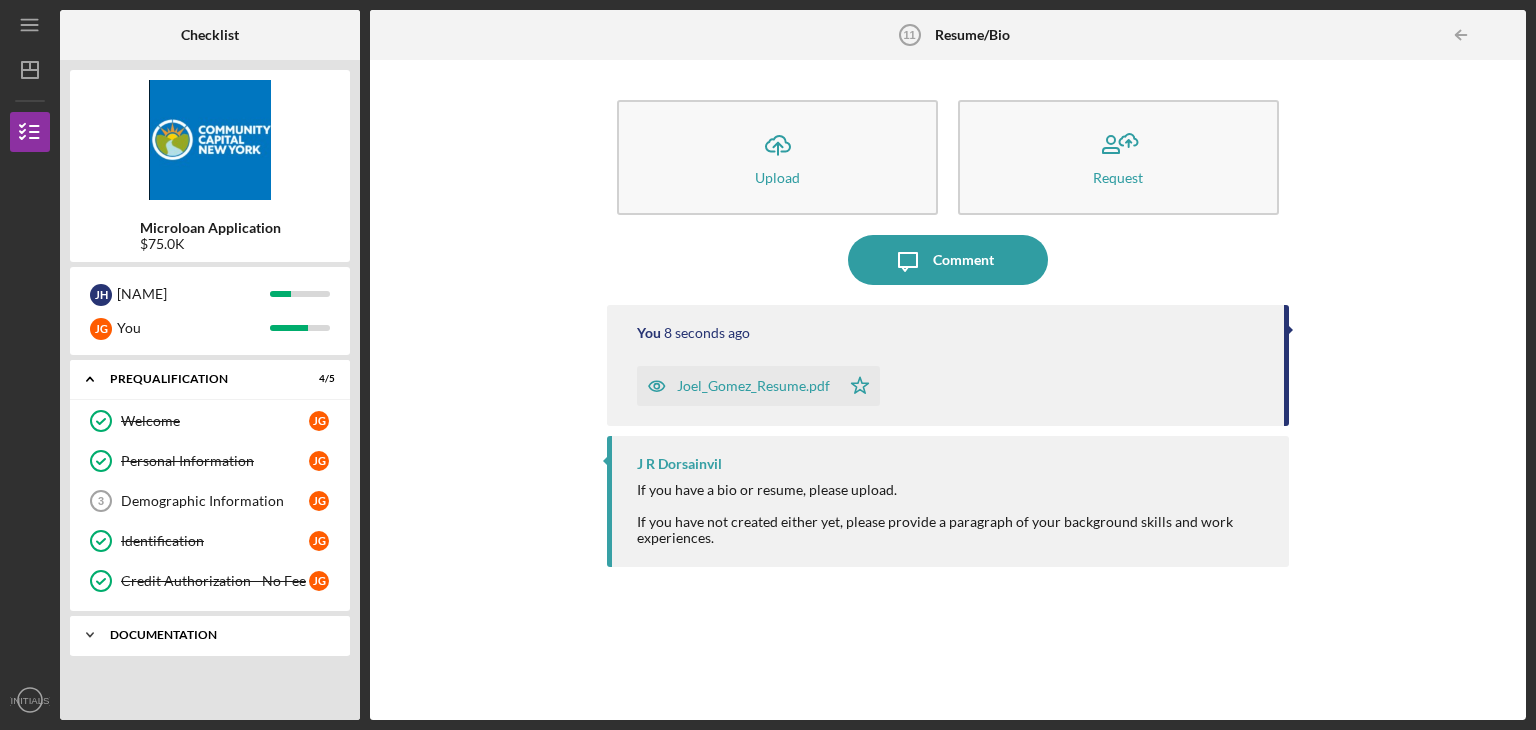 click on "Icon/Expander Documentation 3 / 6" at bounding box center (210, 635) 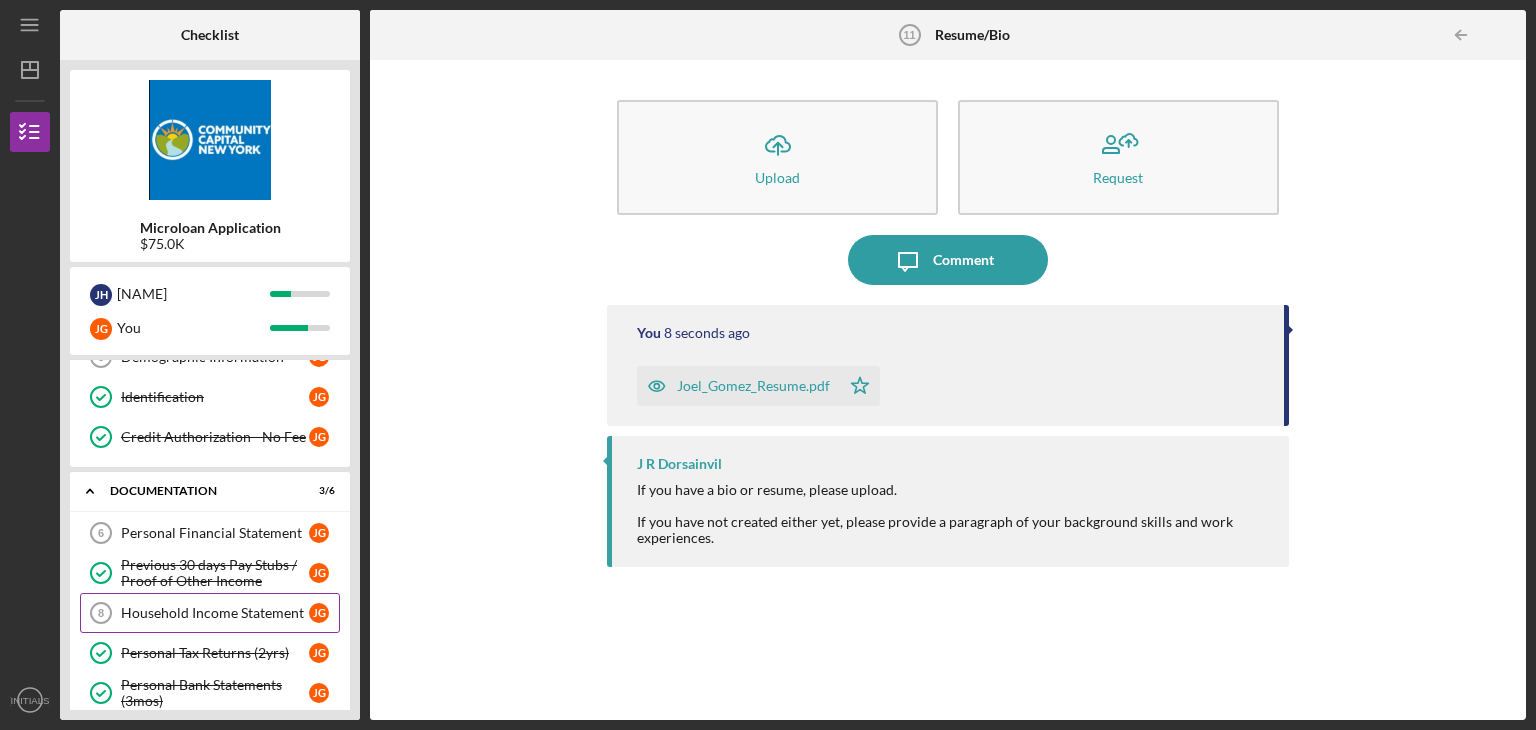 scroll, scrollTop: 202, scrollLeft: 0, axis: vertical 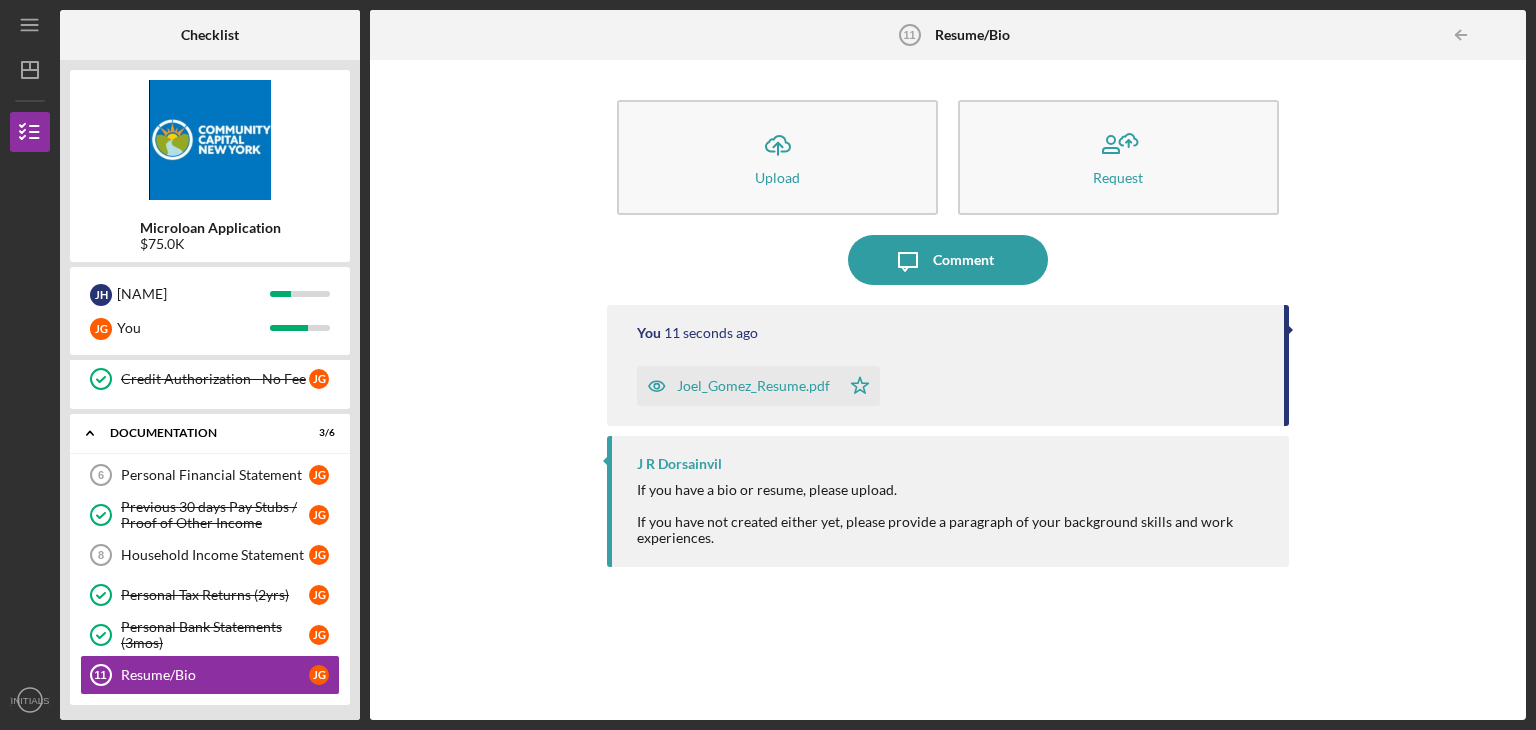 click on "Documentation" at bounding box center (197, 433) 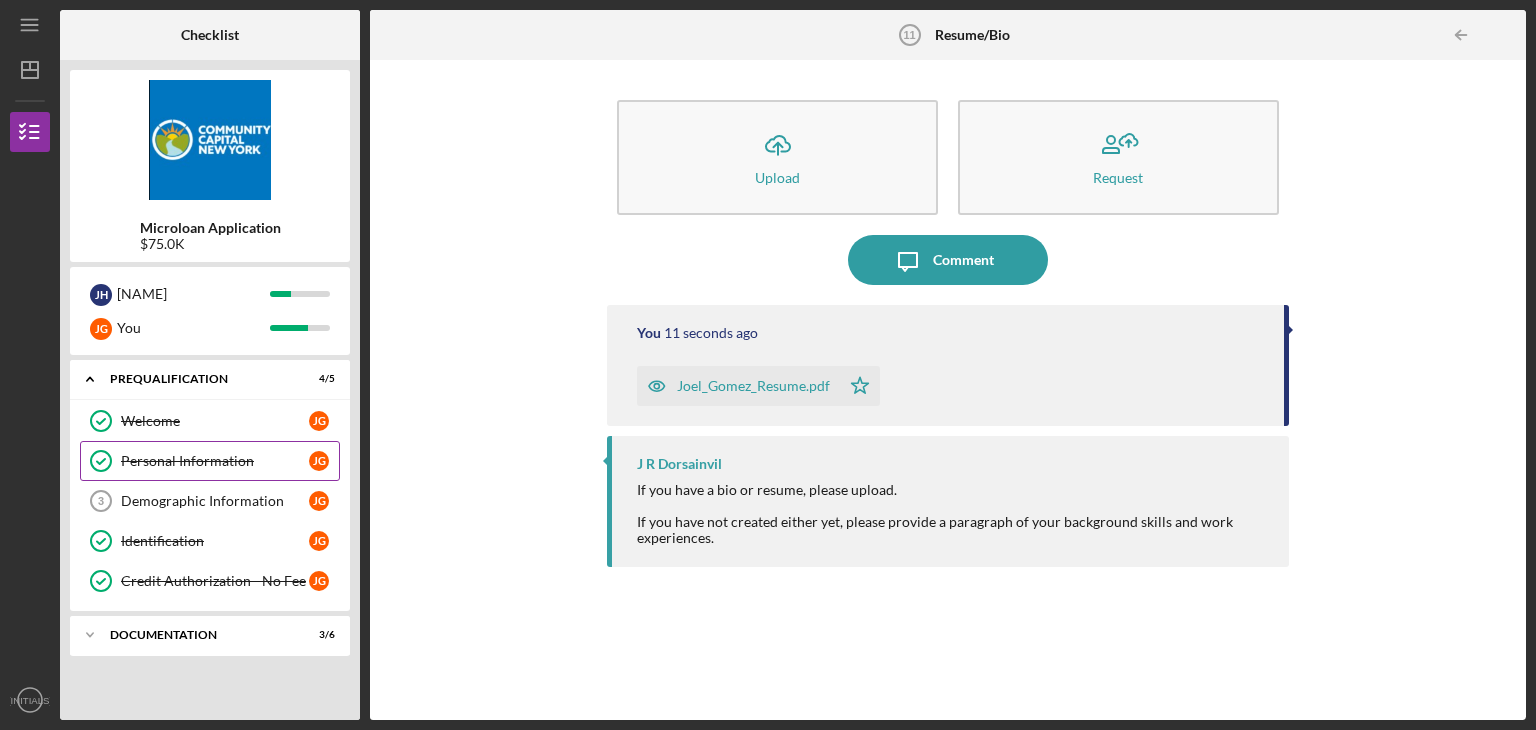 scroll, scrollTop: 0, scrollLeft: 0, axis: both 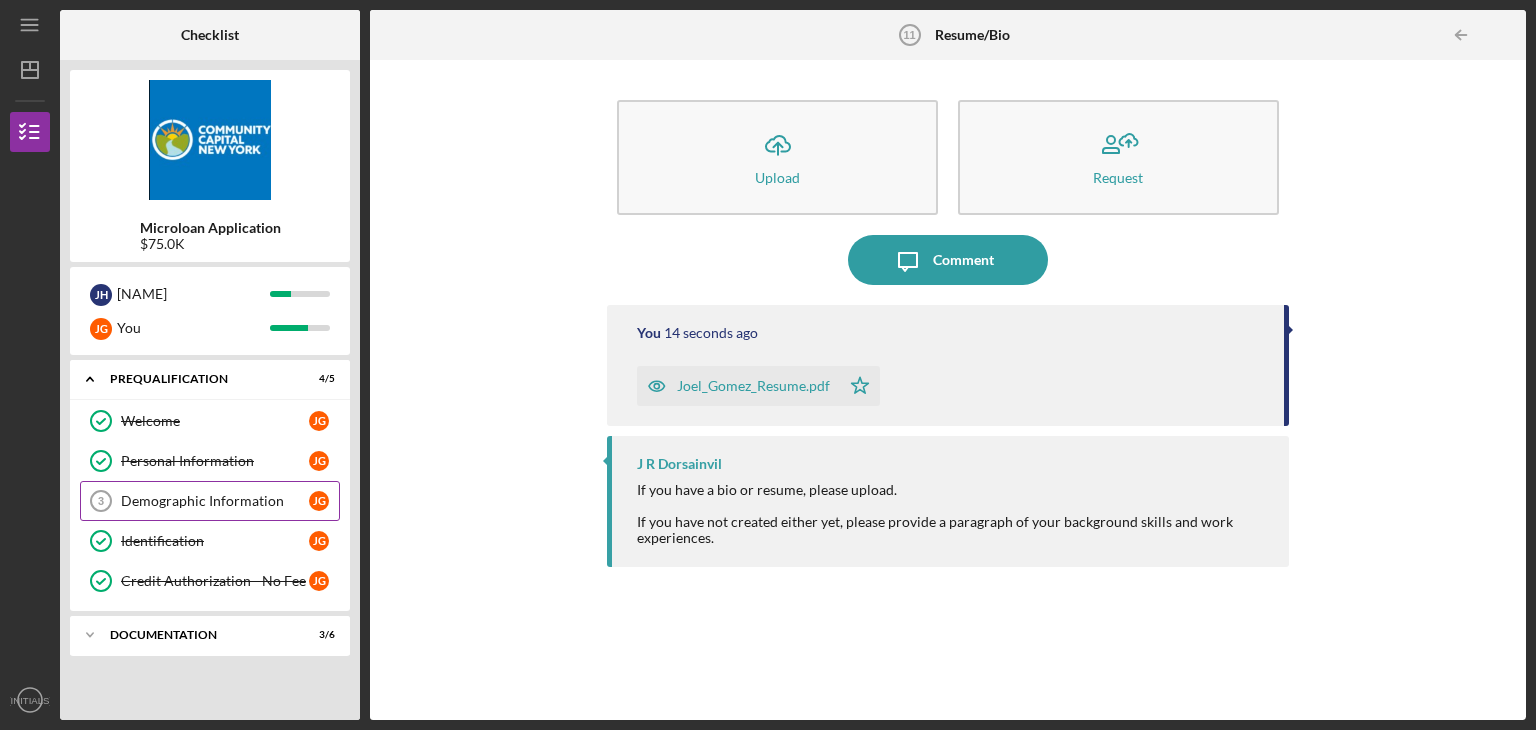 click on "Demographic Information" at bounding box center [215, 501] 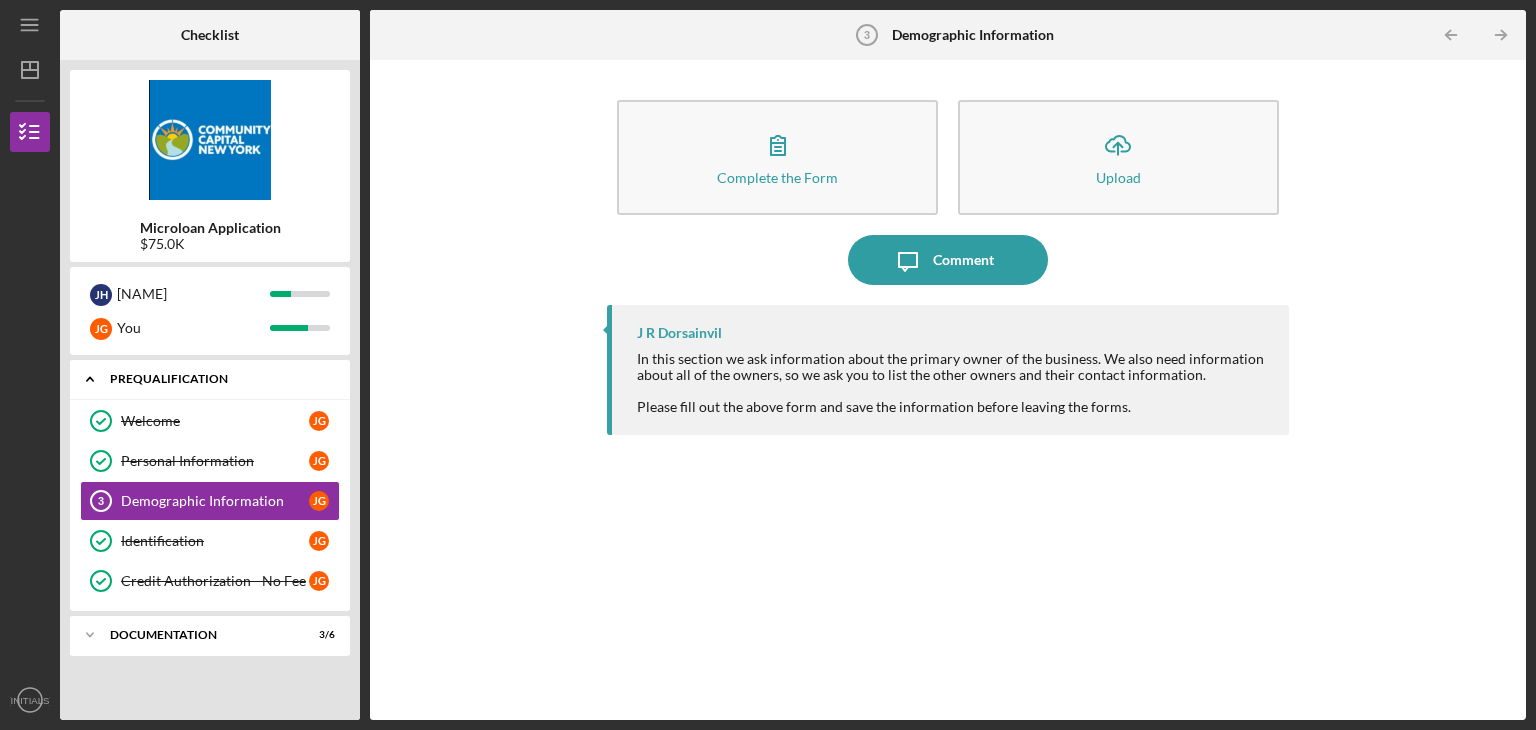 click on "Prequalification" at bounding box center (217, 379) 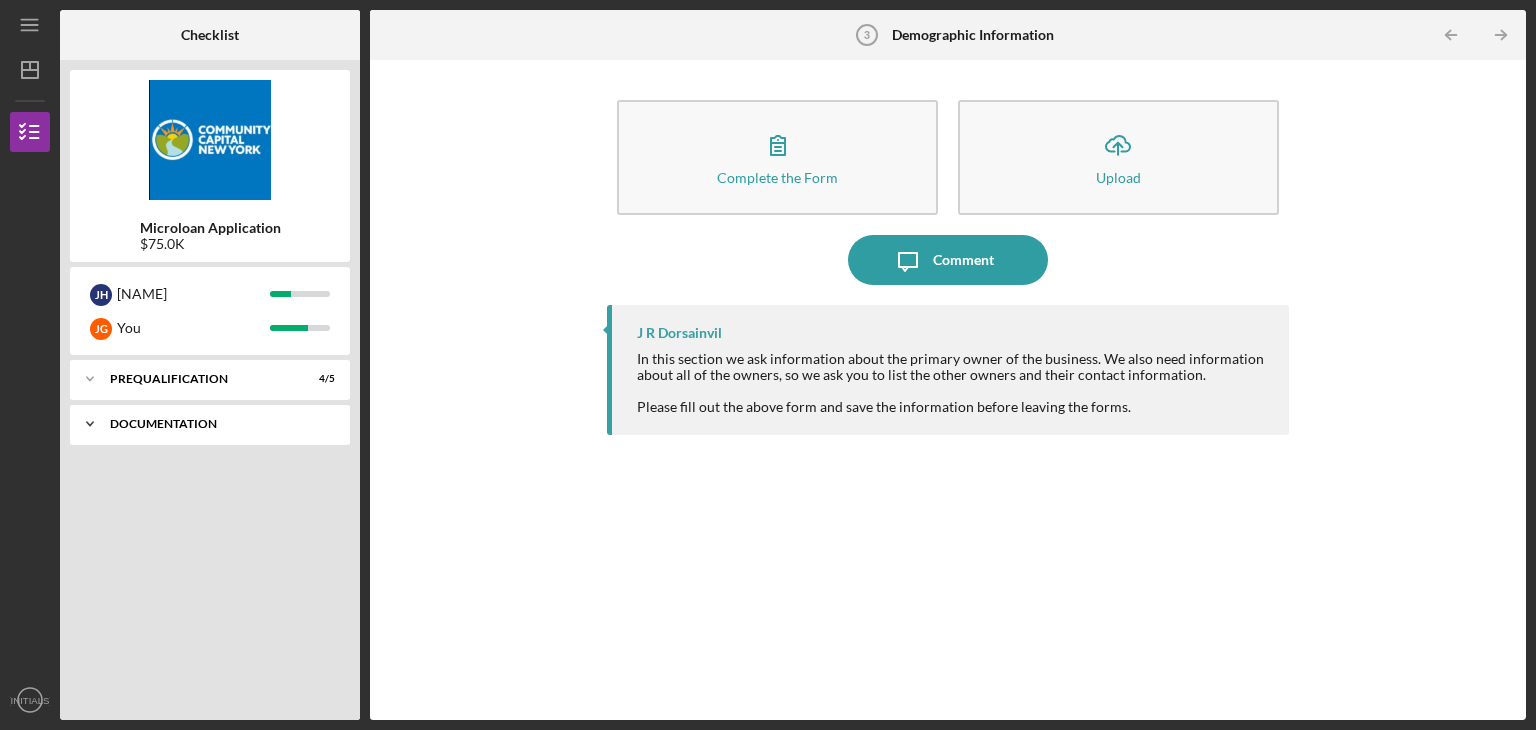 click on "Icon/Expander" 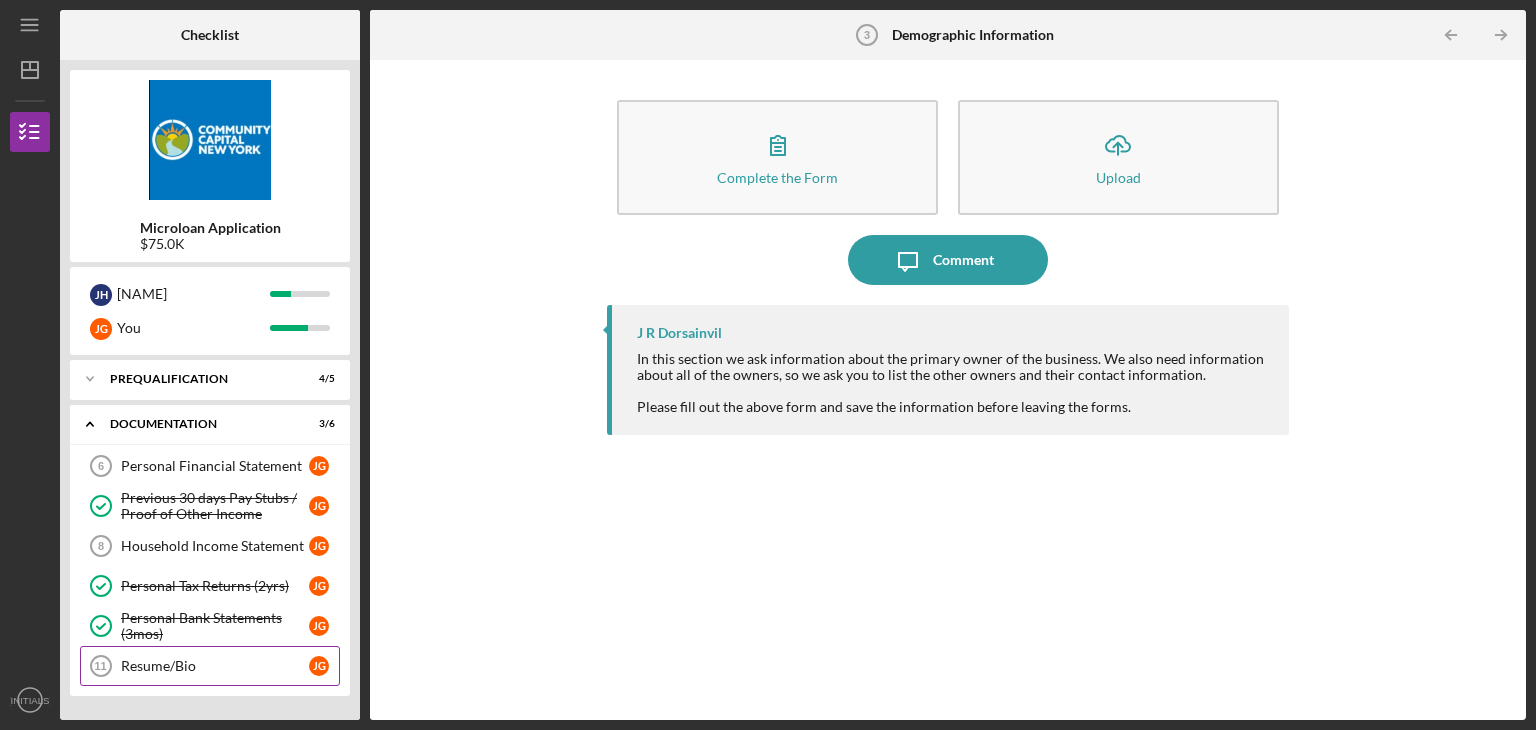 click on "Resume/Bio" at bounding box center (215, 666) 